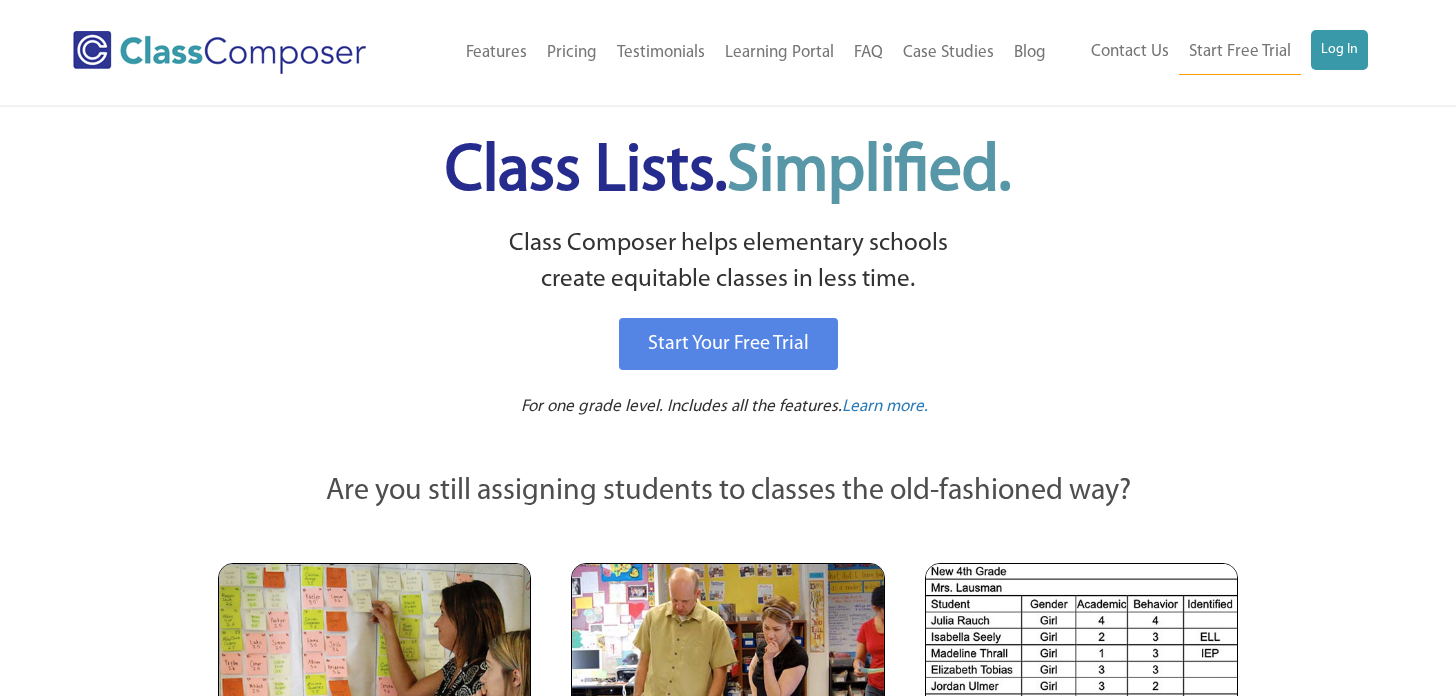 scroll, scrollTop: 0, scrollLeft: 0, axis: both 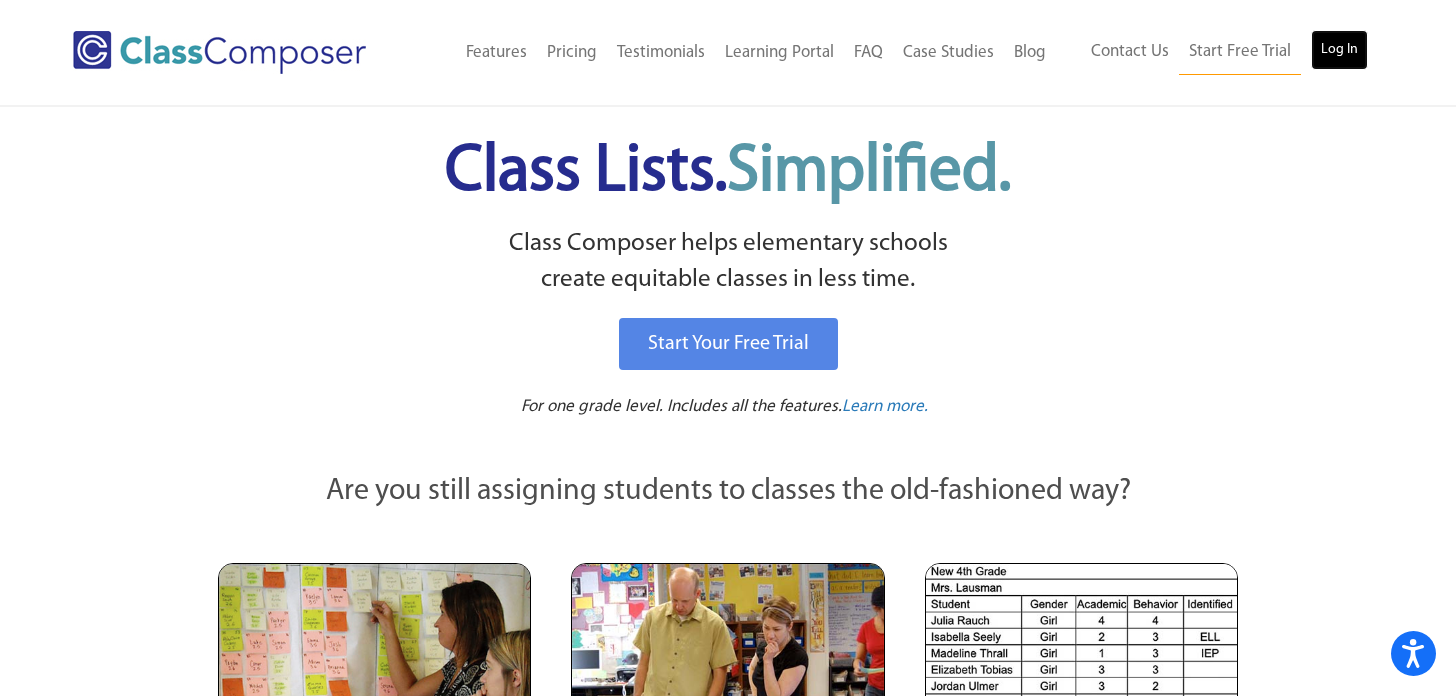 click on "Log In" at bounding box center [1339, 50] 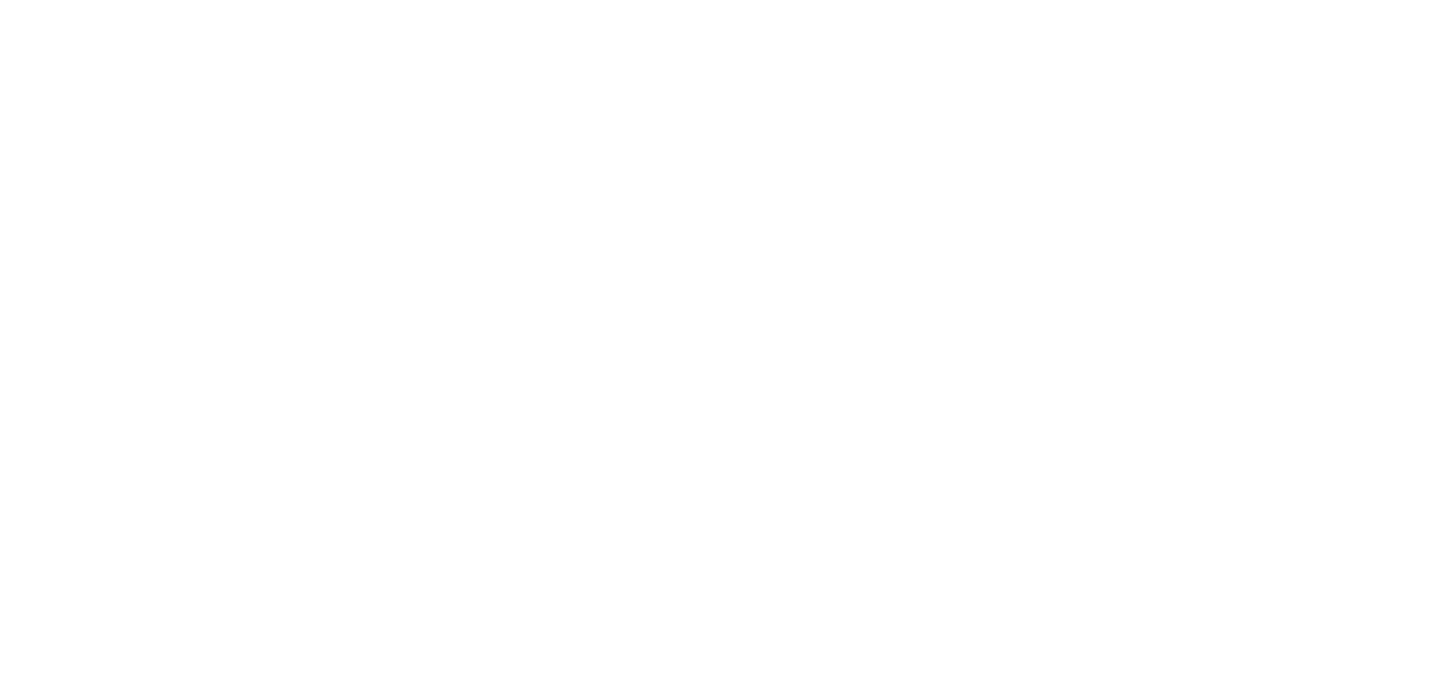 scroll, scrollTop: 0, scrollLeft: 0, axis: both 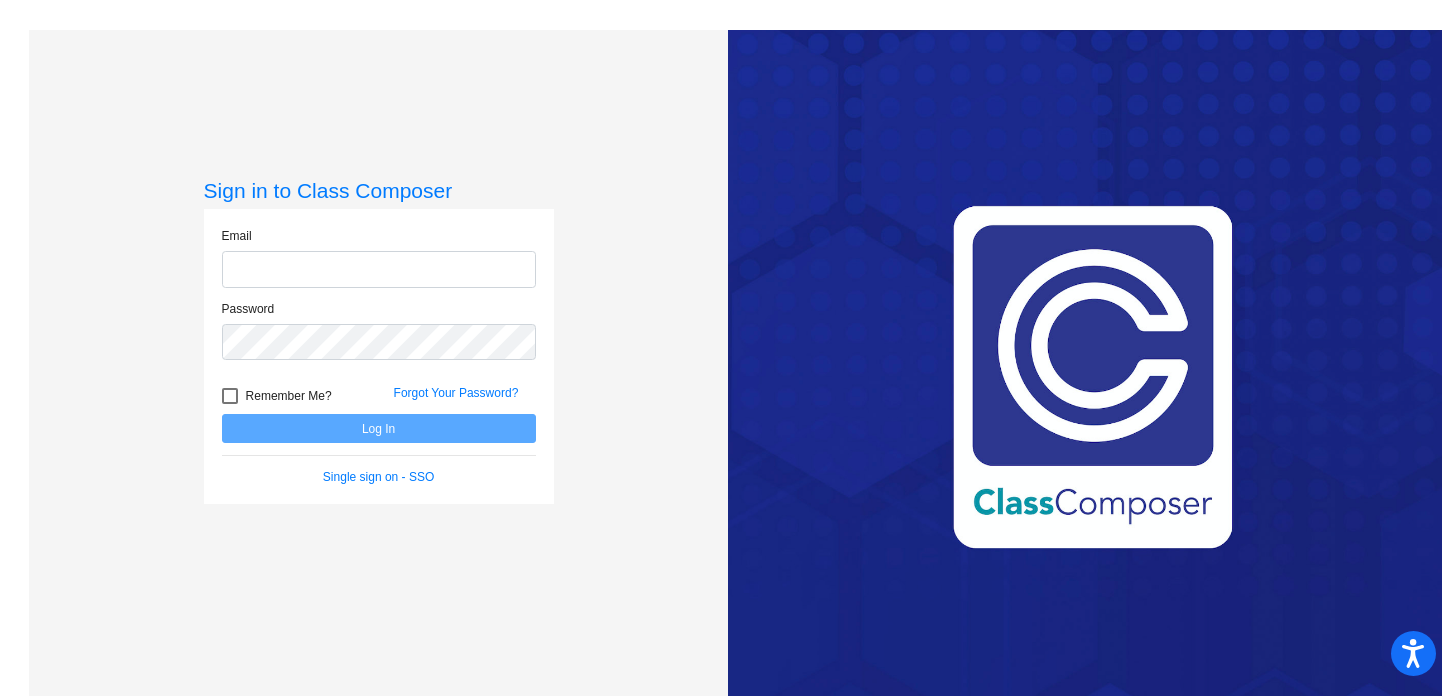 type on "[EMAIL_ADDRESS][DOMAIN_NAME]" 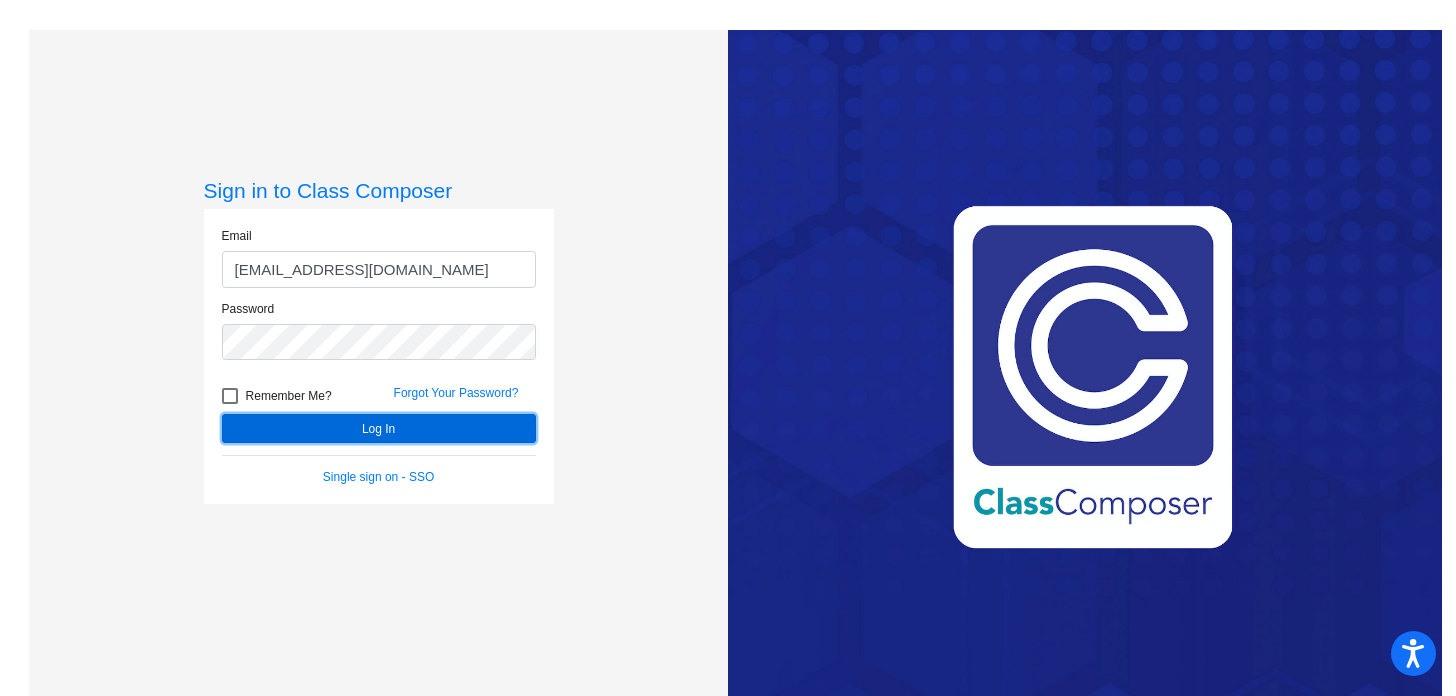 click on "Log In" 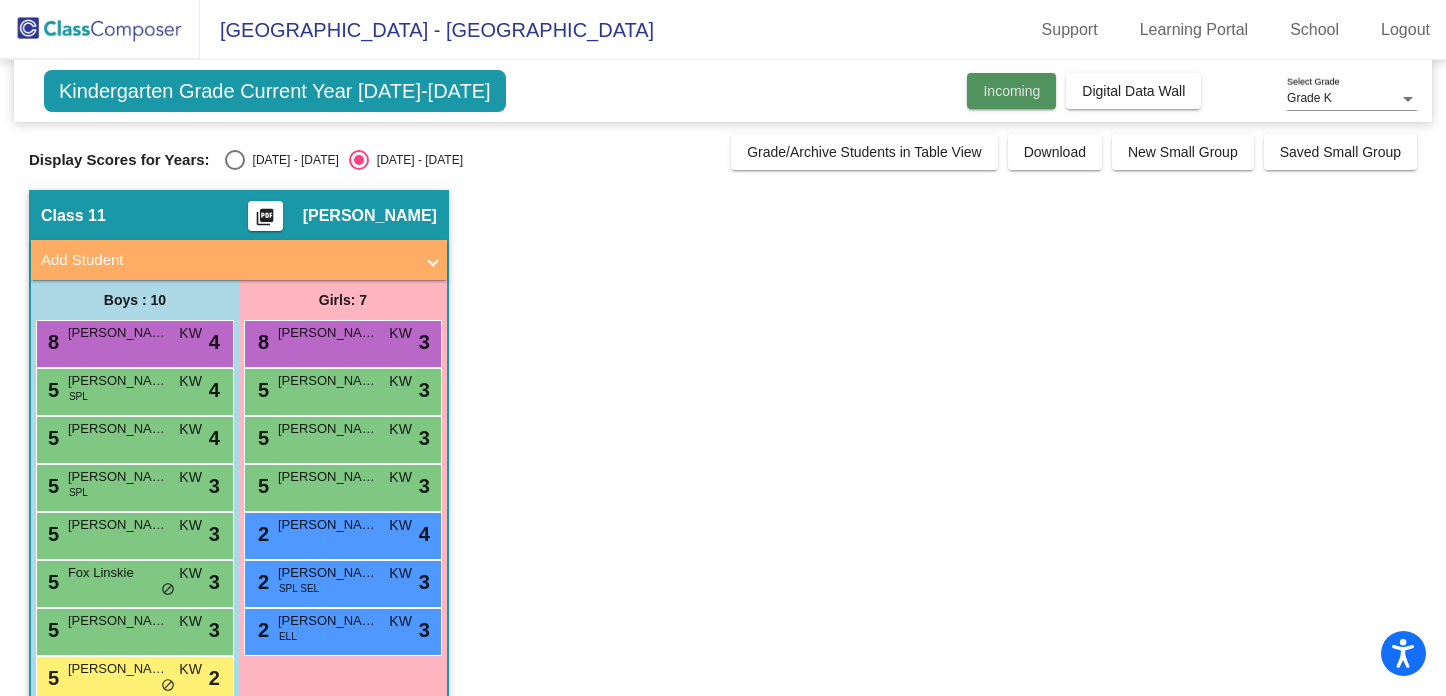 click on "Incoming" 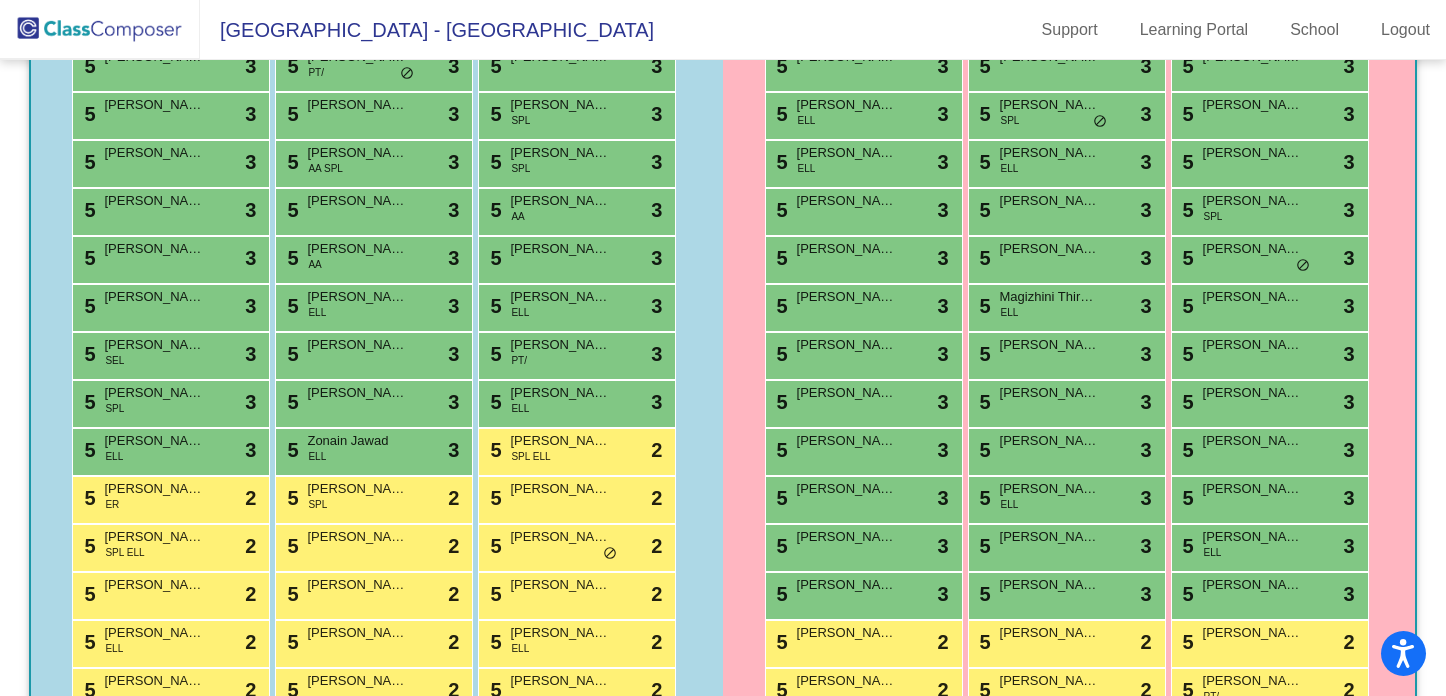 scroll, scrollTop: 869, scrollLeft: 0, axis: vertical 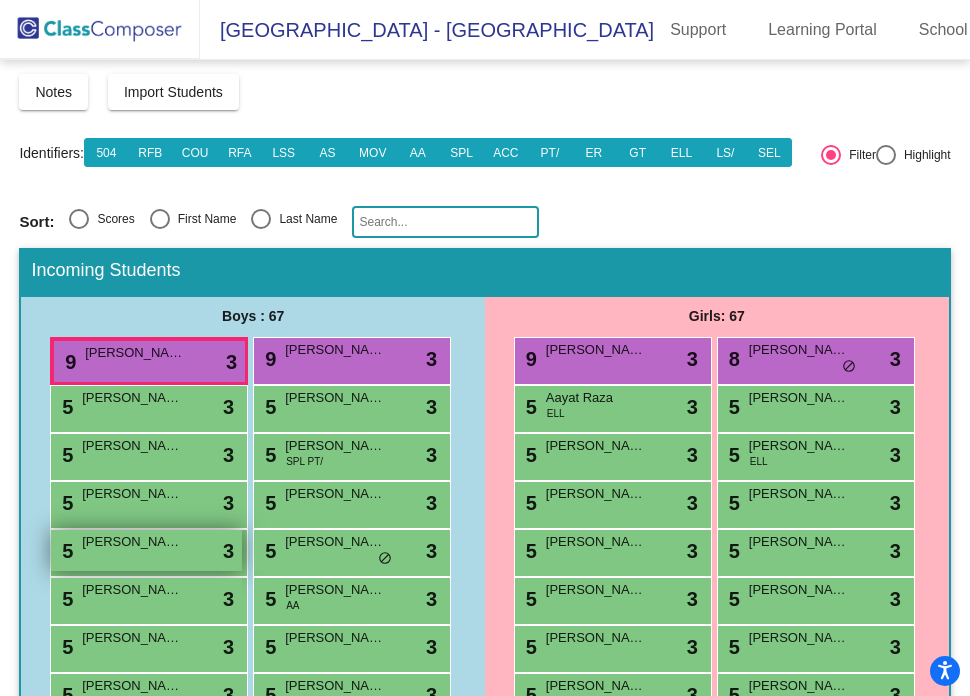 click on "5 Christopher Bell lock do_not_disturb_alt 3" at bounding box center [146, 550] 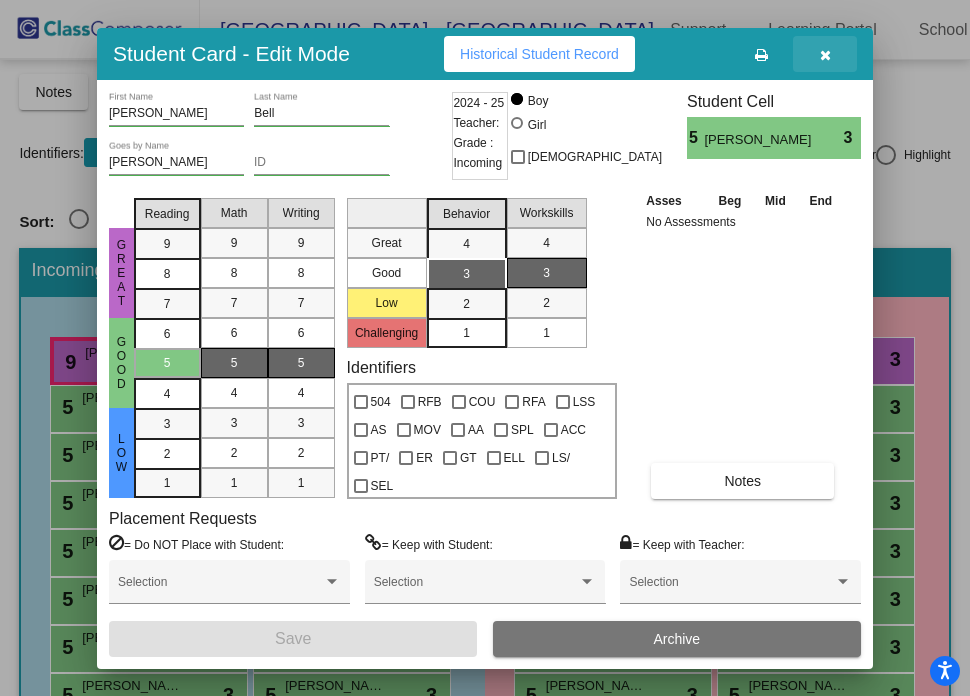 click at bounding box center [825, 55] 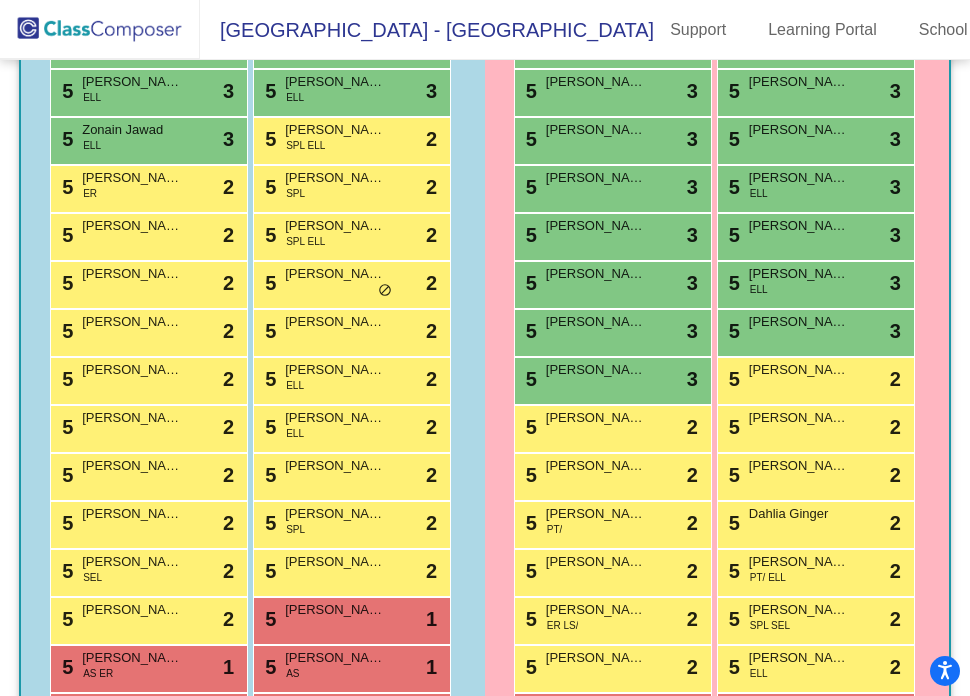scroll, scrollTop: 1293, scrollLeft: 0, axis: vertical 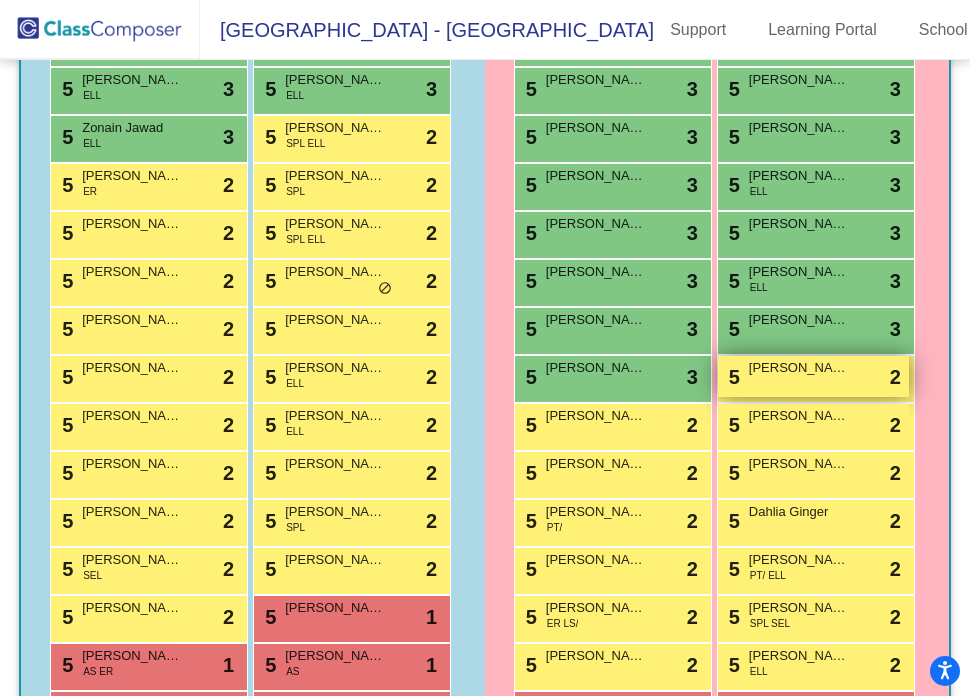 click on "Addison Cummings" at bounding box center (799, 368) 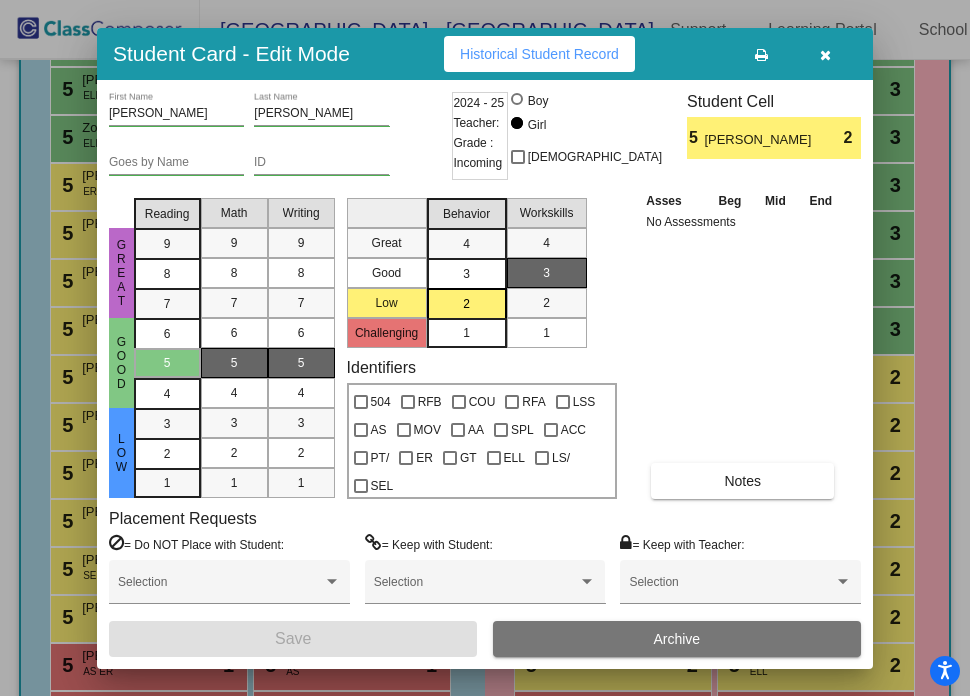click at bounding box center (825, 54) 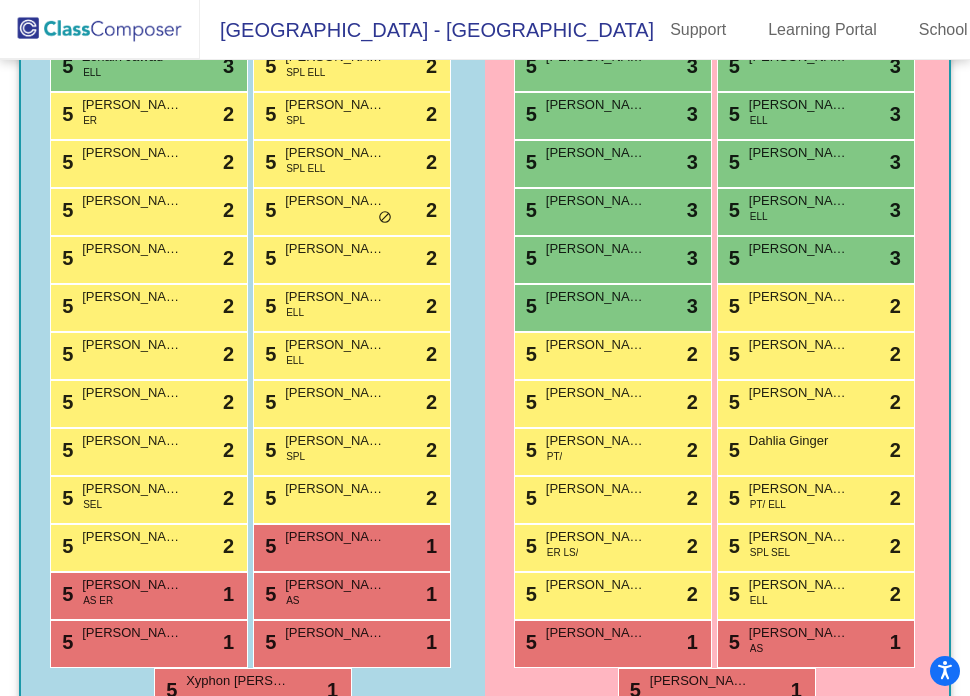 scroll, scrollTop: 1417, scrollLeft: 0, axis: vertical 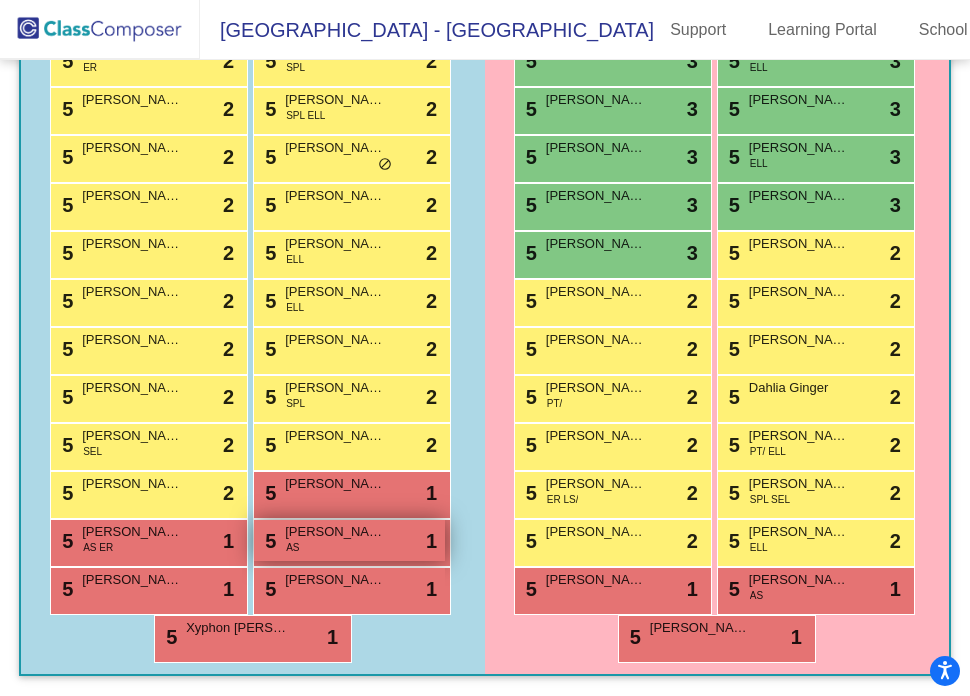 click on "Isaiah Kreider" at bounding box center (335, 532) 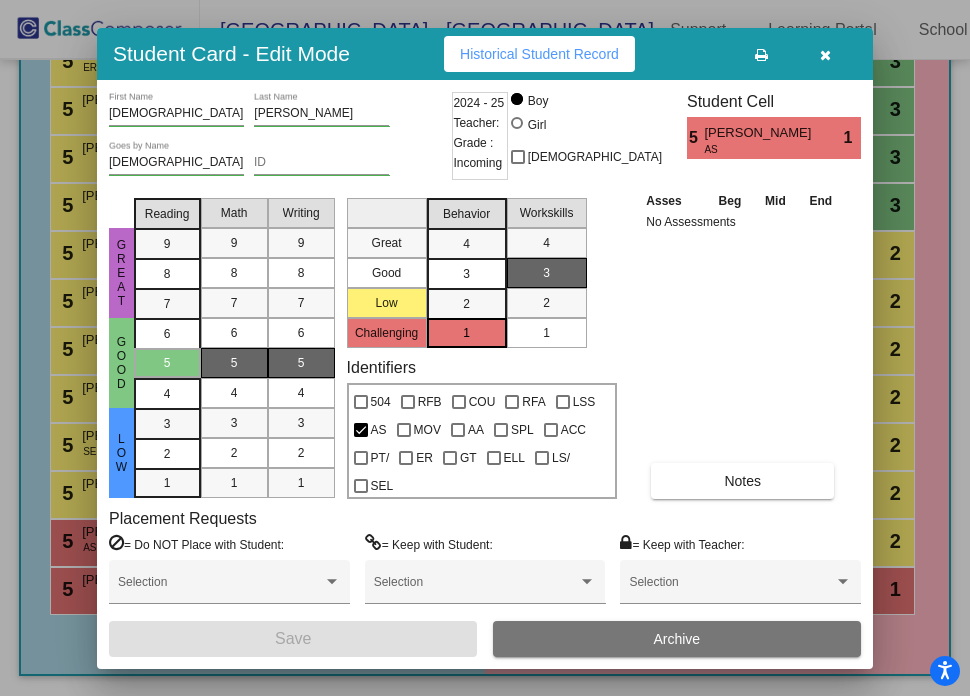 click at bounding box center (825, 55) 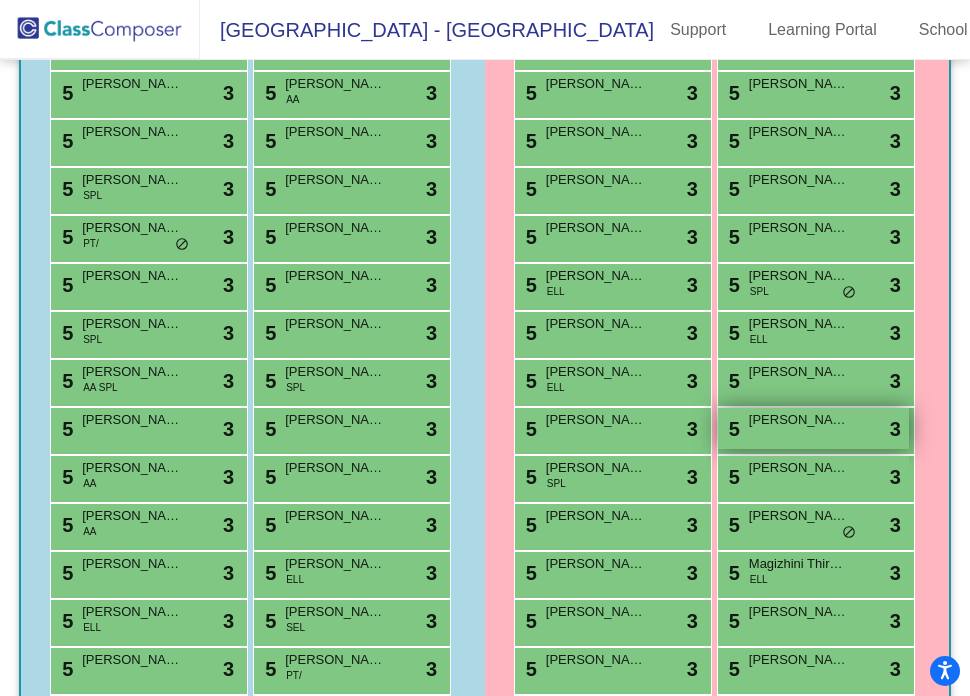 scroll, scrollTop: 619, scrollLeft: 0, axis: vertical 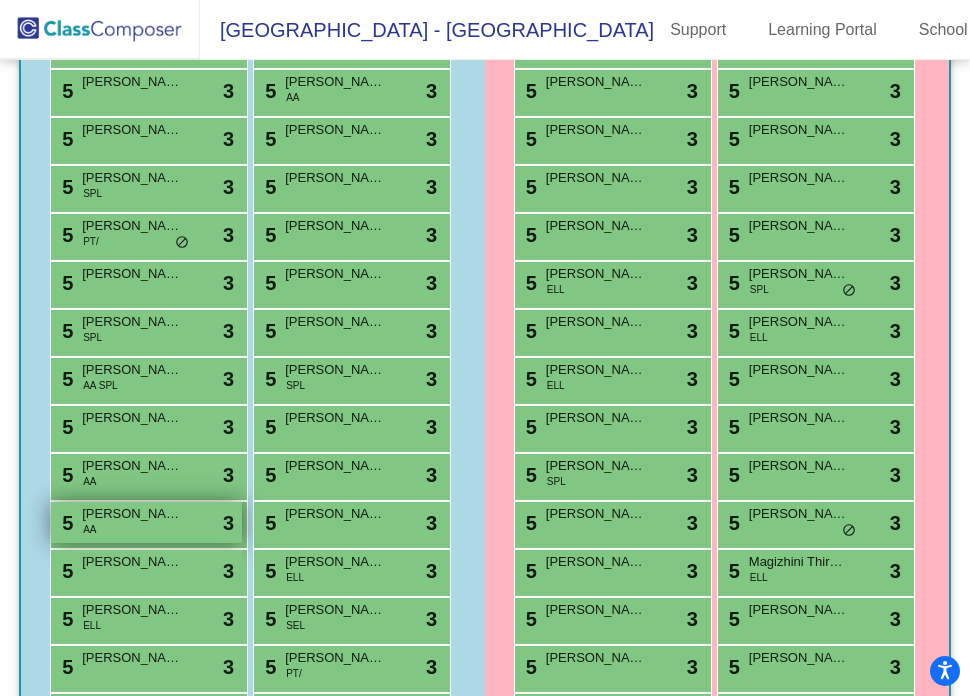 click on "Robert Panganiban" at bounding box center (132, 514) 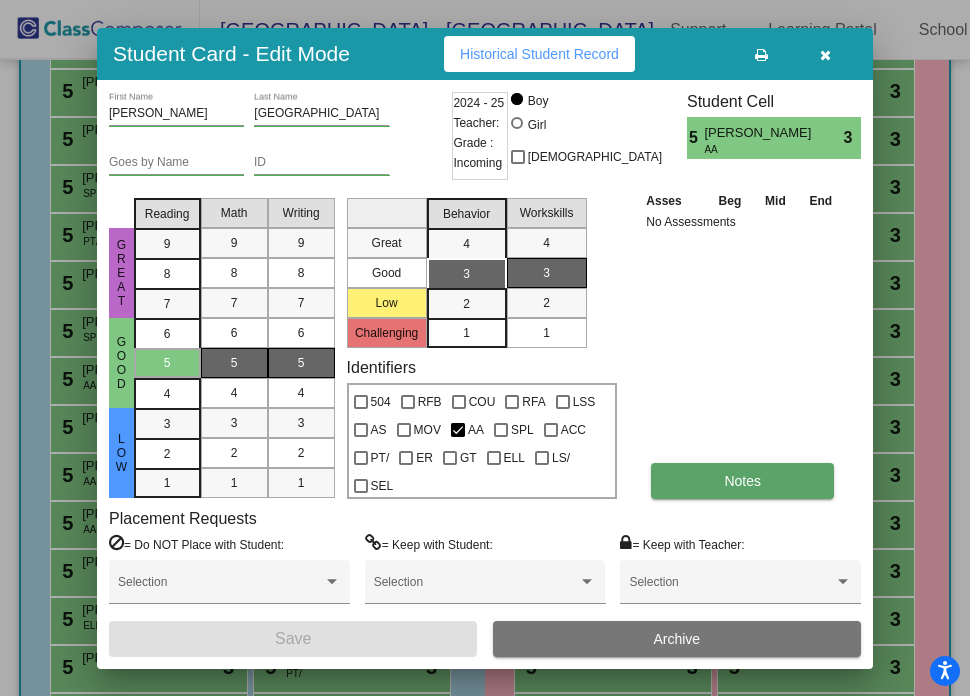 click on "Notes" at bounding box center [742, 481] 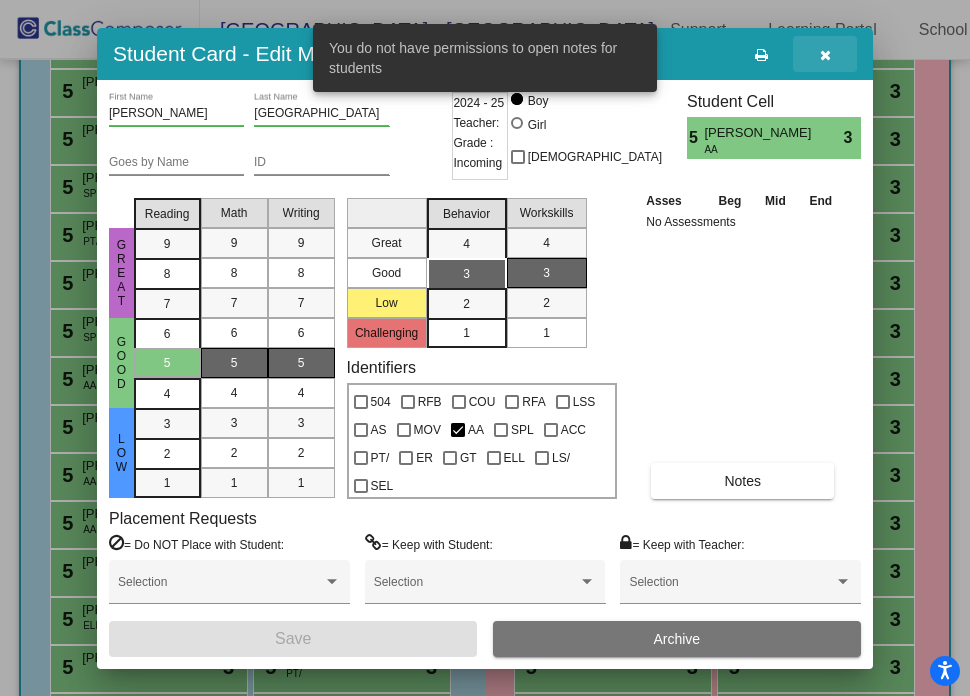 click at bounding box center [825, 55] 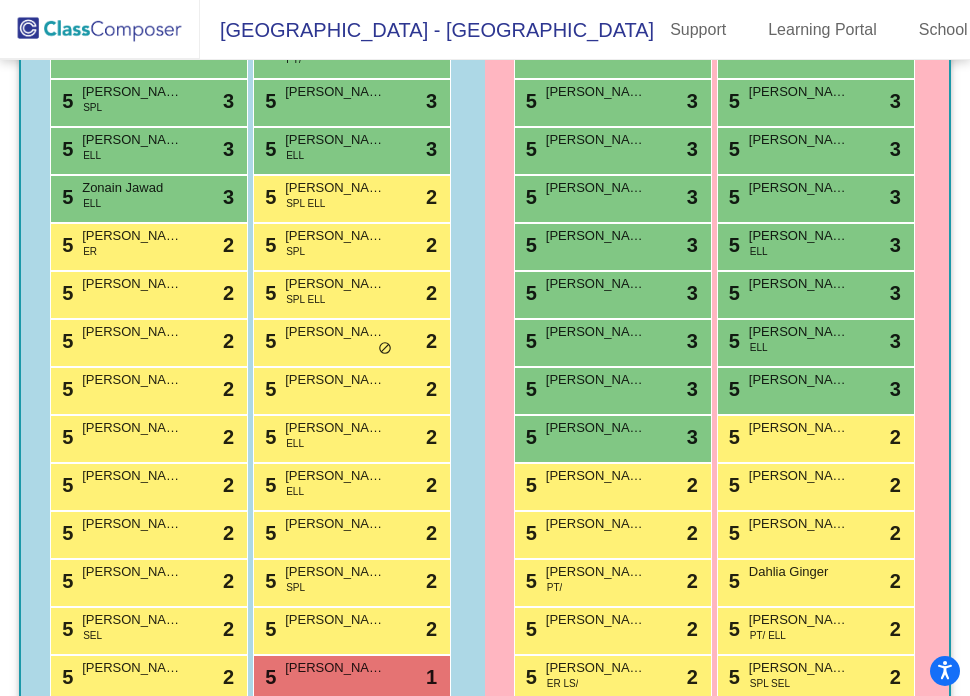 scroll, scrollTop: 1235, scrollLeft: 0, axis: vertical 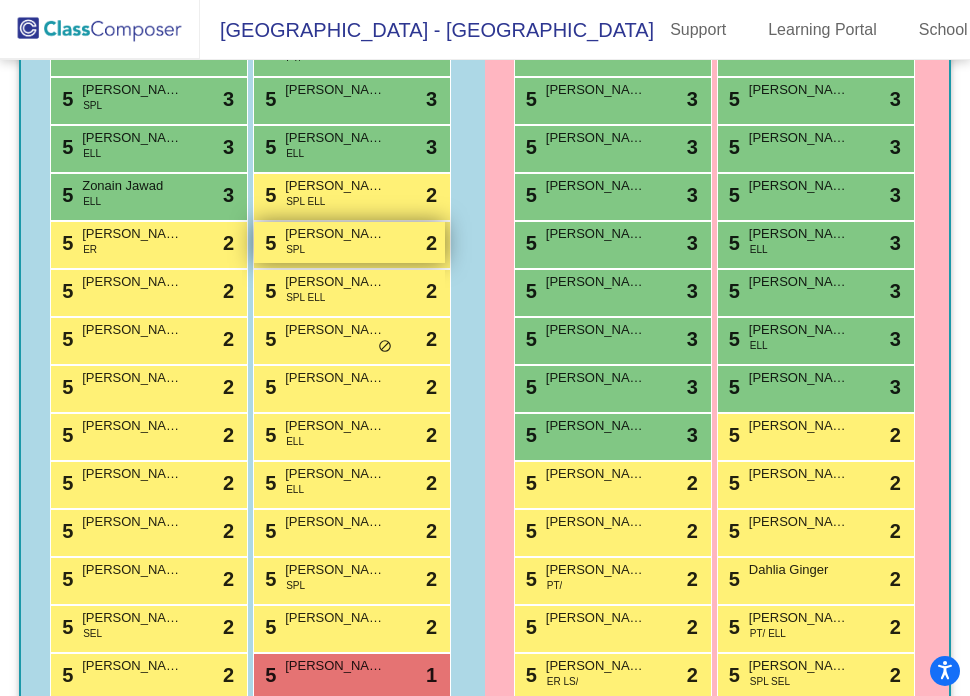 click on "Axel Shutt" at bounding box center [335, 234] 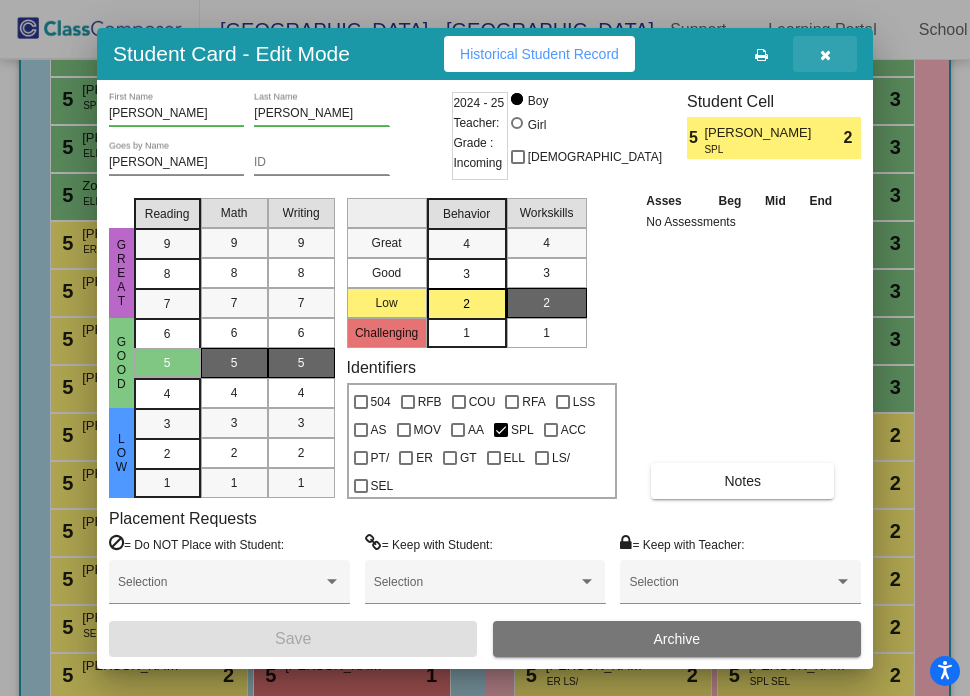 click at bounding box center [825, 55] 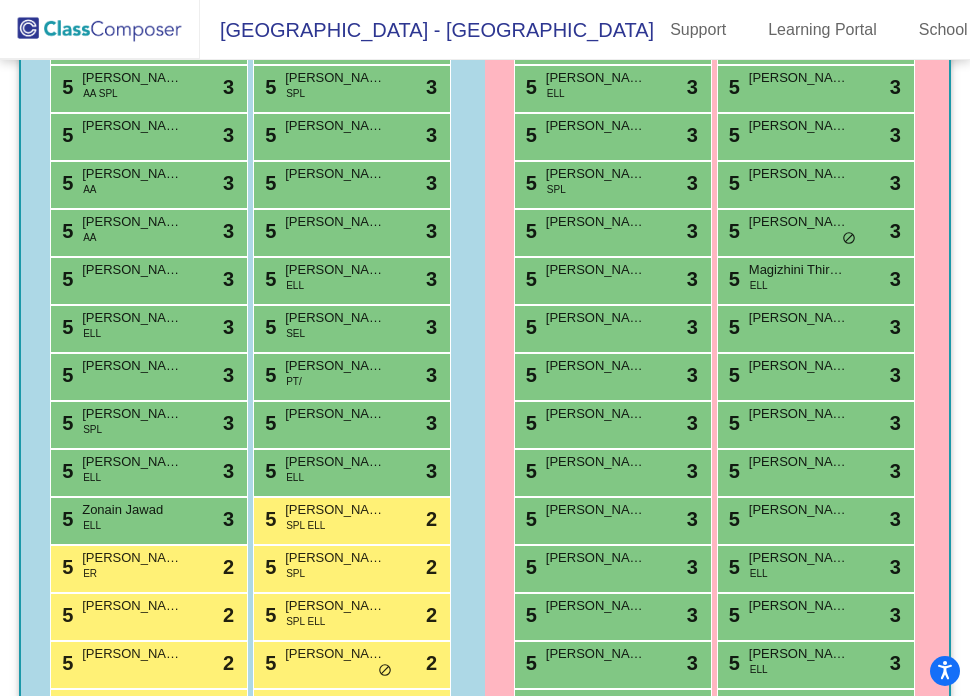 scroll, scrollTop: 909, scrollLeft: 0, axis: vertical 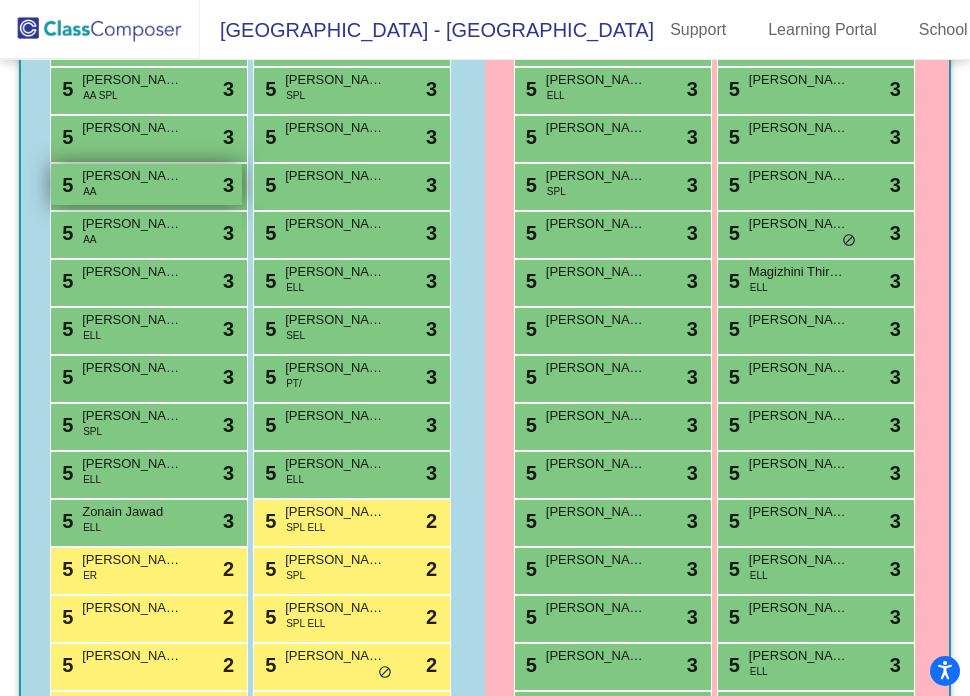 click on "Owen Valane" at bounding box center [132, 176] 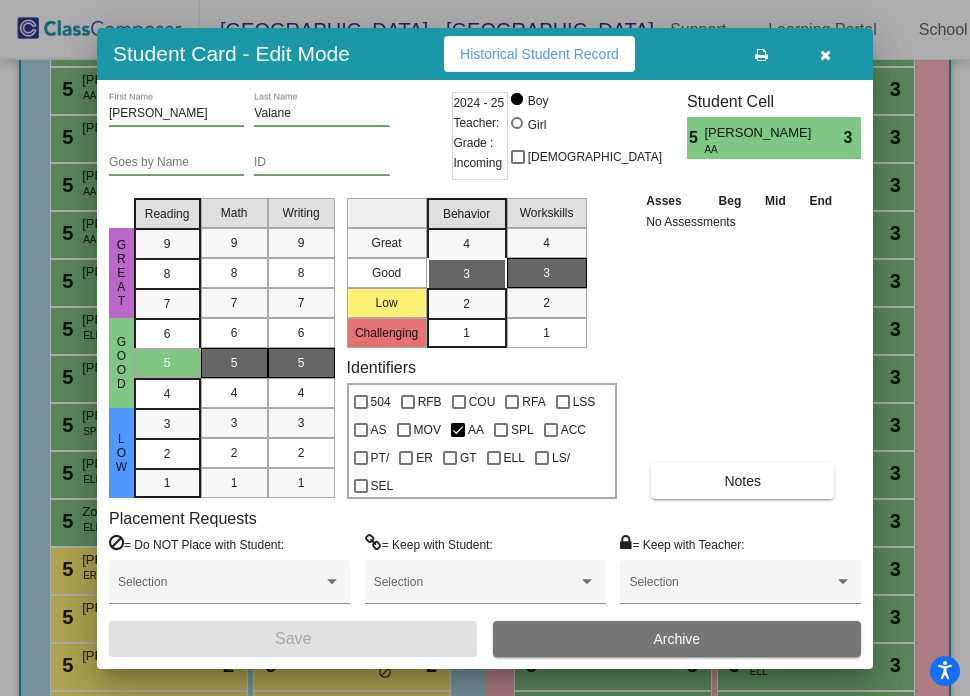 click at bounding box center (825, 54) 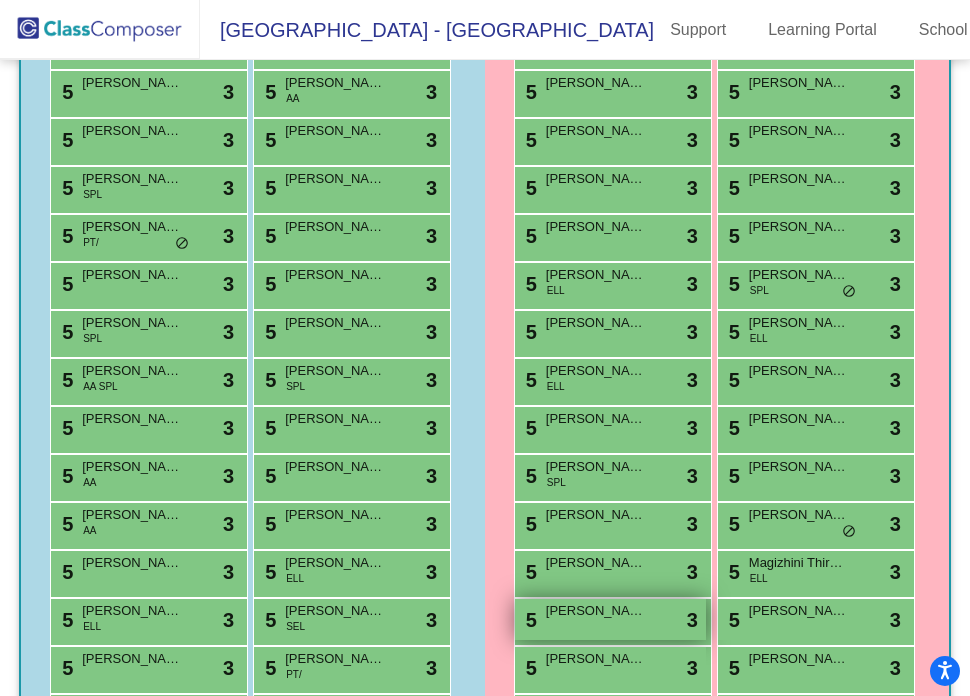 scroll, scrollTop: 605, scrollLeft: 0, axis: vertical 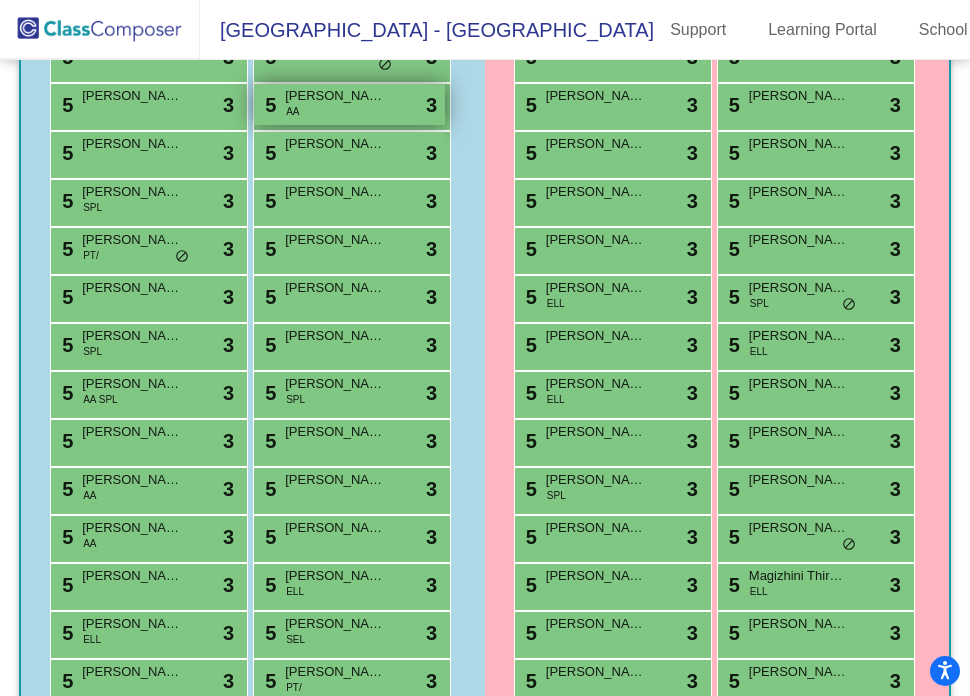 click on "5 Emmett Wentz AA lock do_not_disturb_alt 3" at bounding box center (349, 104) 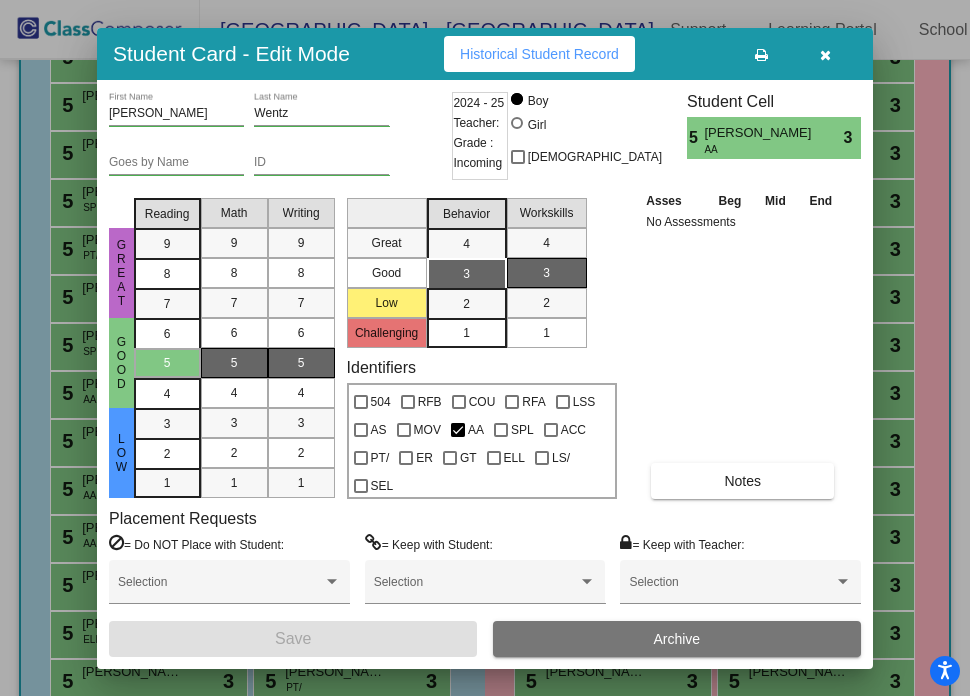 click at bounding box center (825, 55) 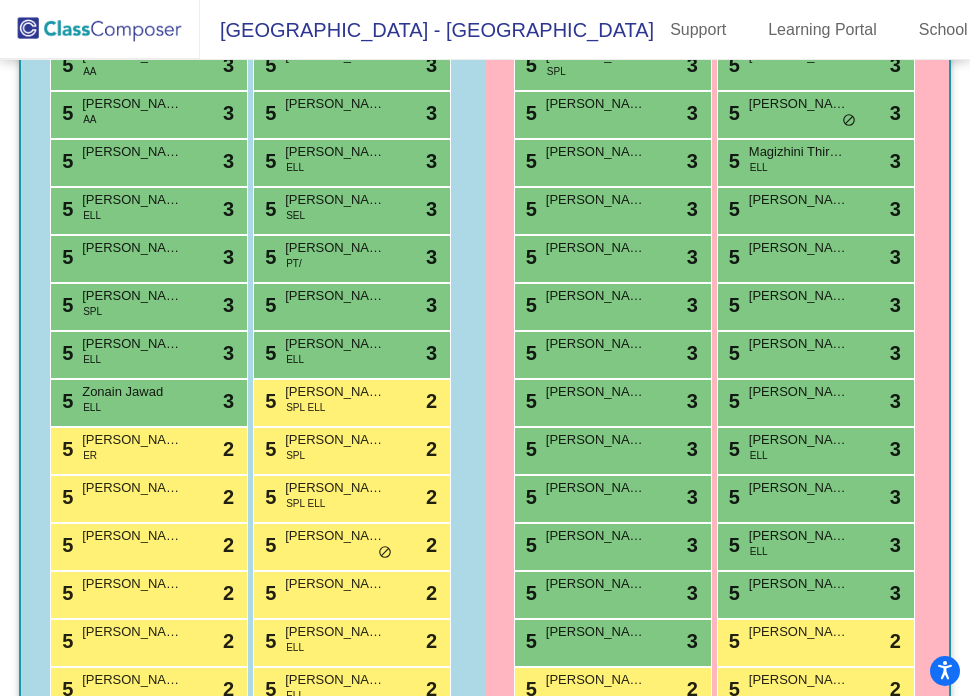 scroll, scrollTop: 1052, scrollLeft: 0, axis: vertical 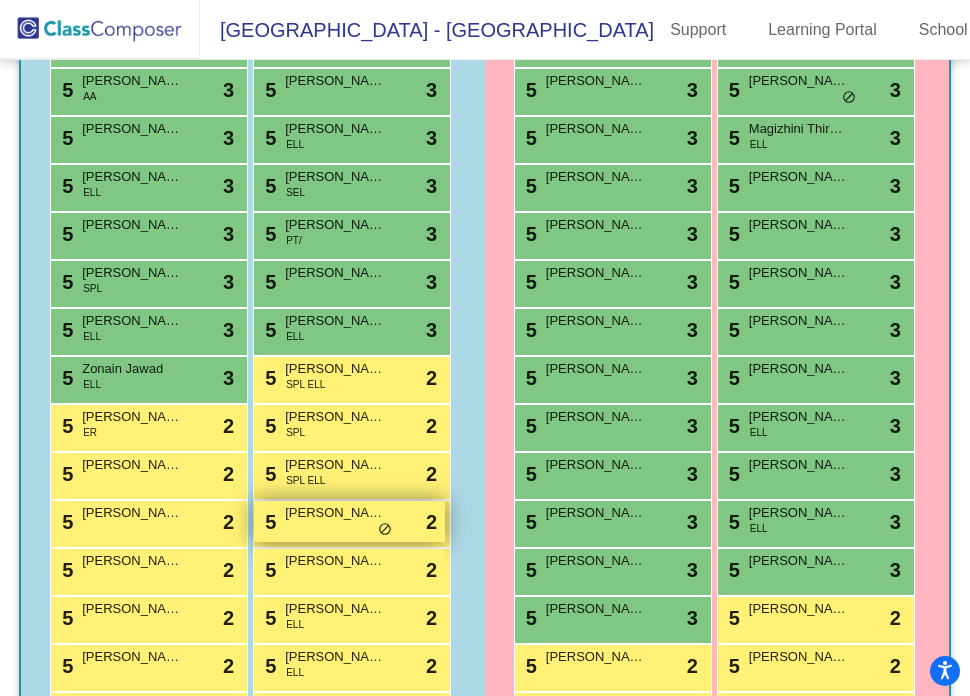 click on "5 Connor Young lock do_not_disturb_alt 2" at bounding box center [349, 521] 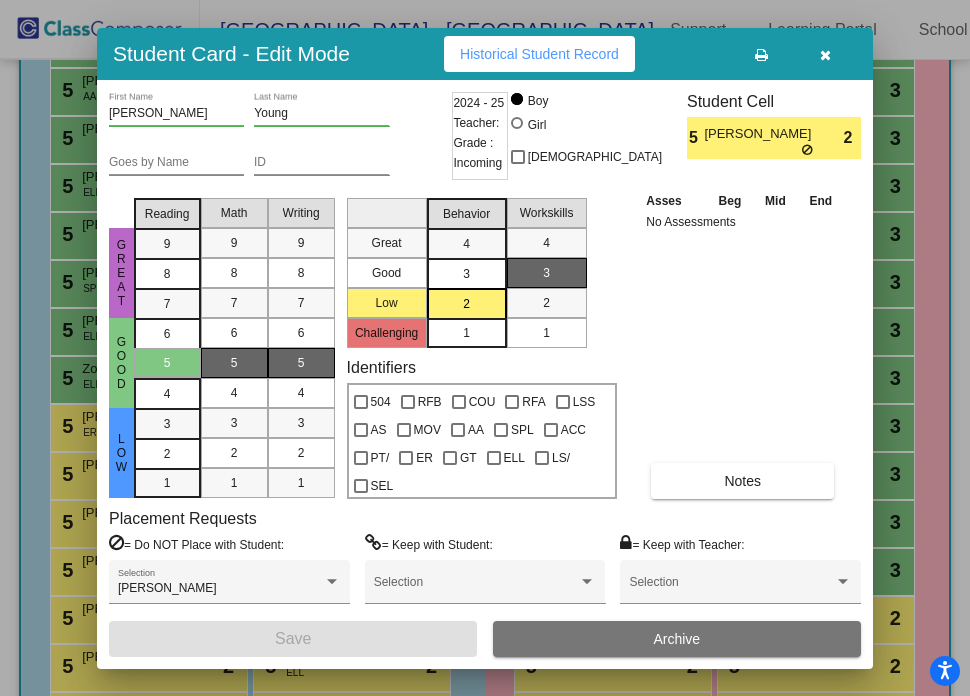 click at bounding box center (825, 55) 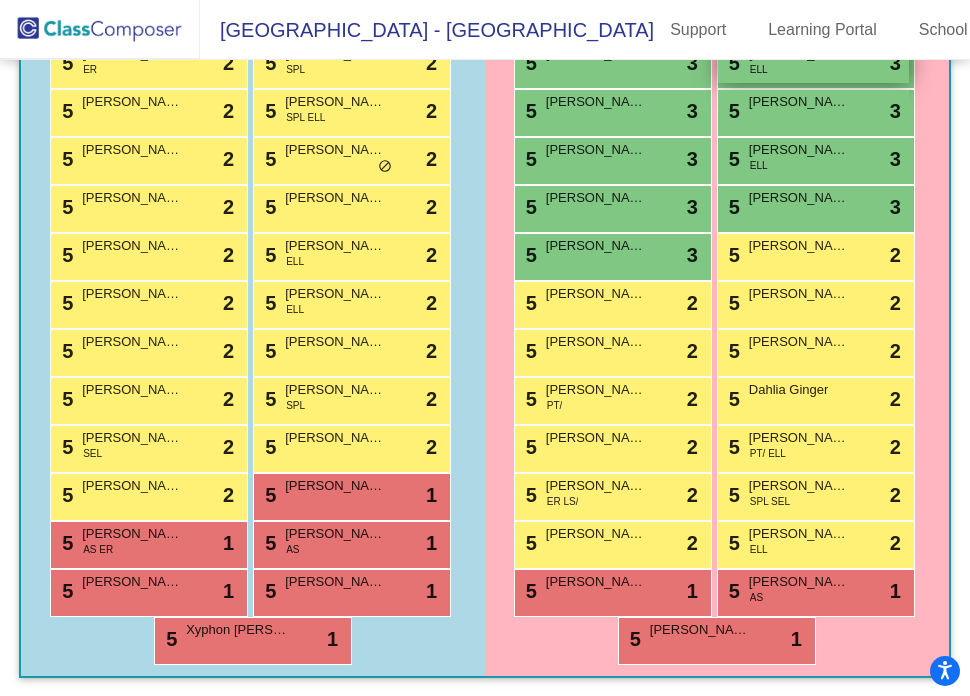 scroll, scrollTop: 1417, scrollLeft: 0, axis: vertical 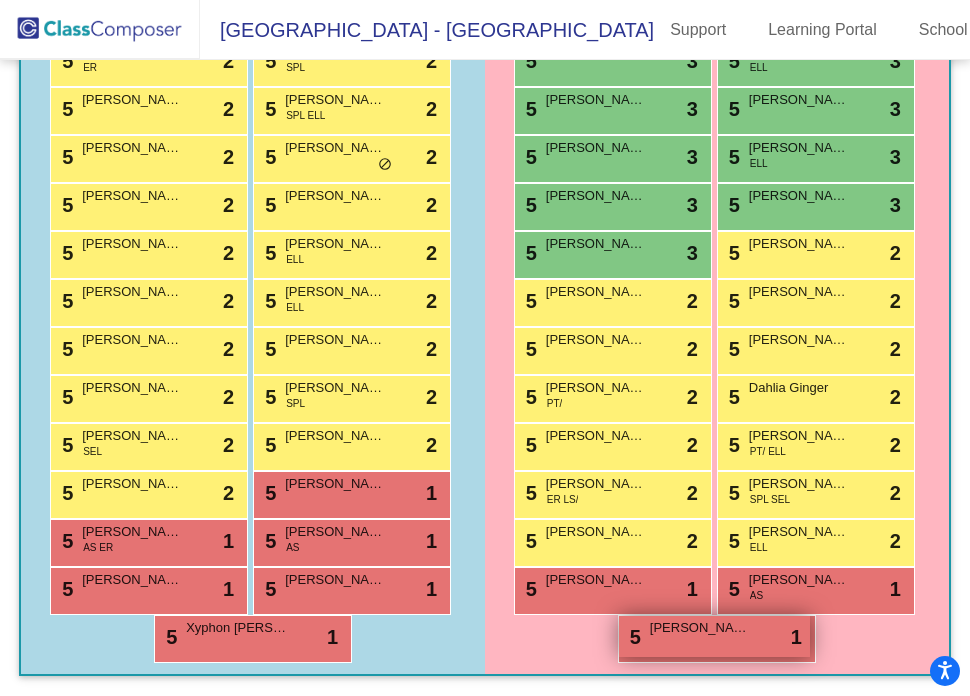 click on "5 Piper Miller lock do_not_disturb_alt 1" at bounding box center [714, 636] 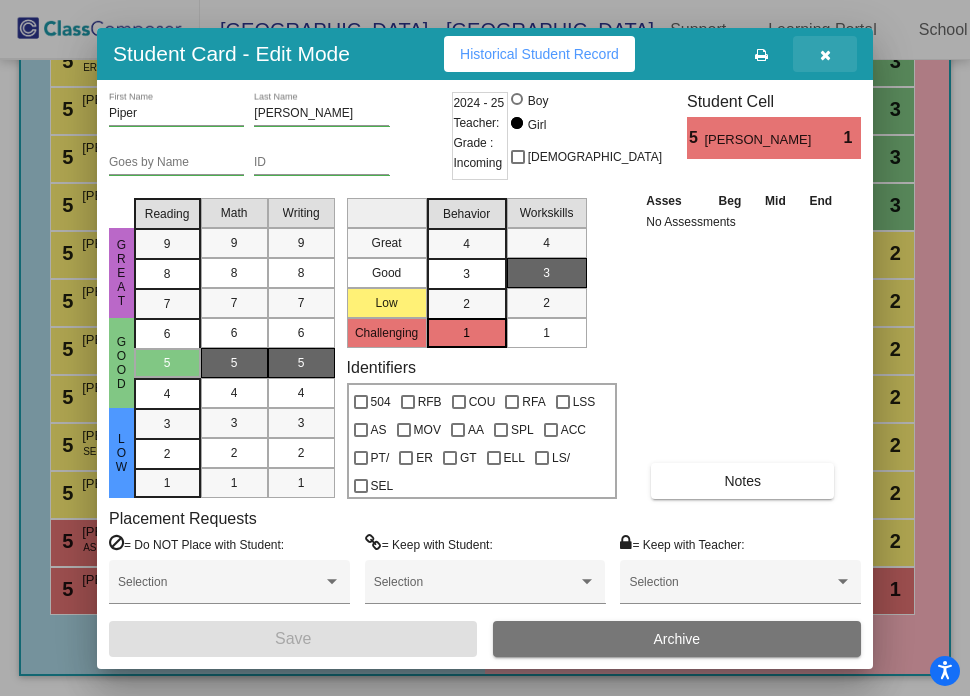 click at bounding box center [825, 55] 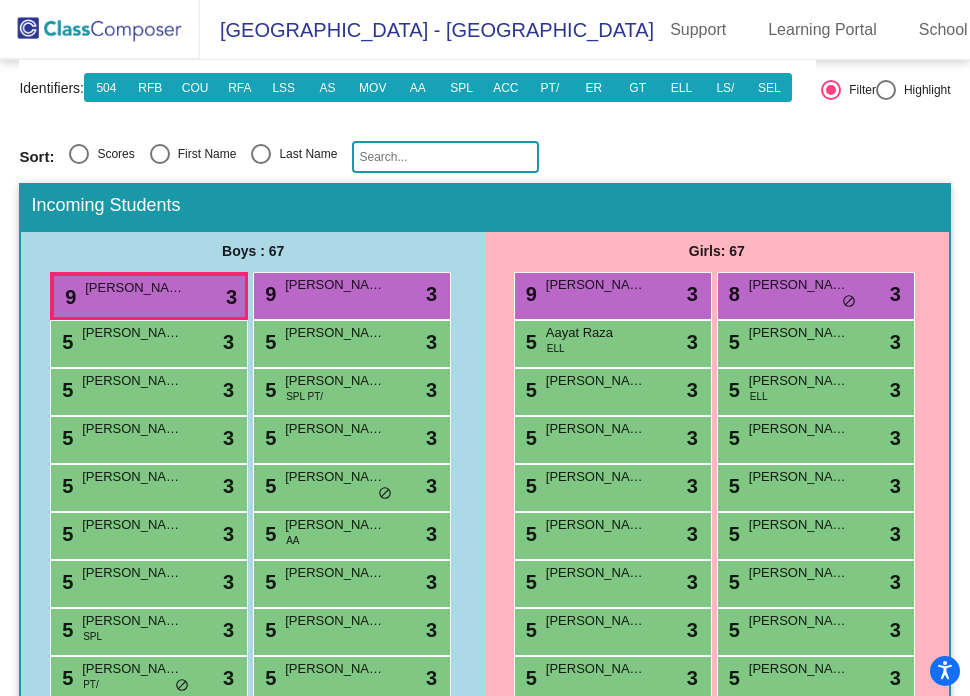 scroll, scrollTop: 0, scrollLeft: 0, axis: both 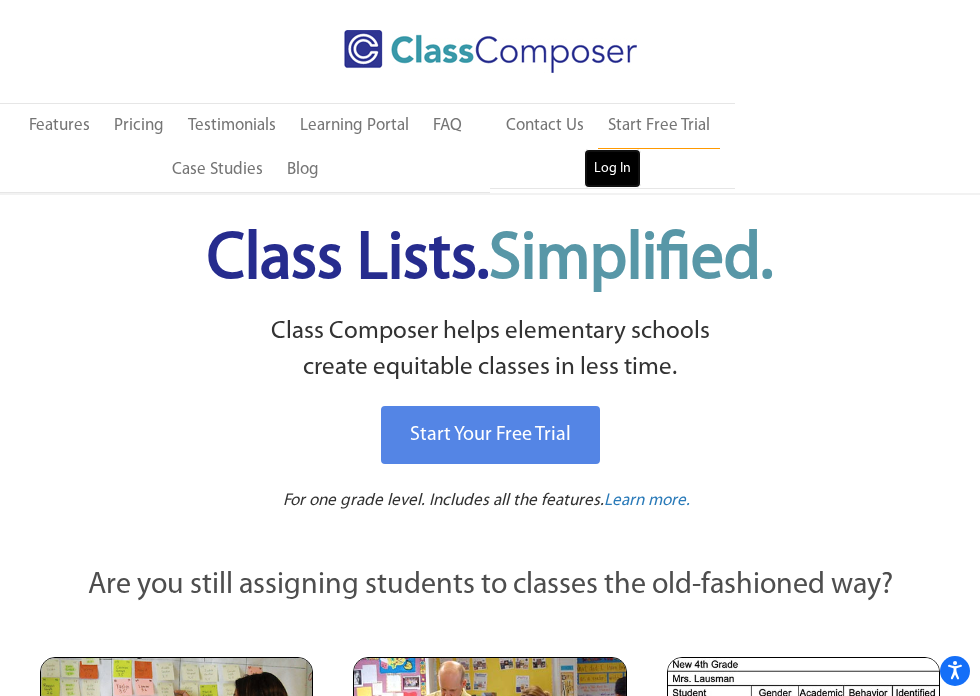 click on "Log In" at bounding box center (612, 169) 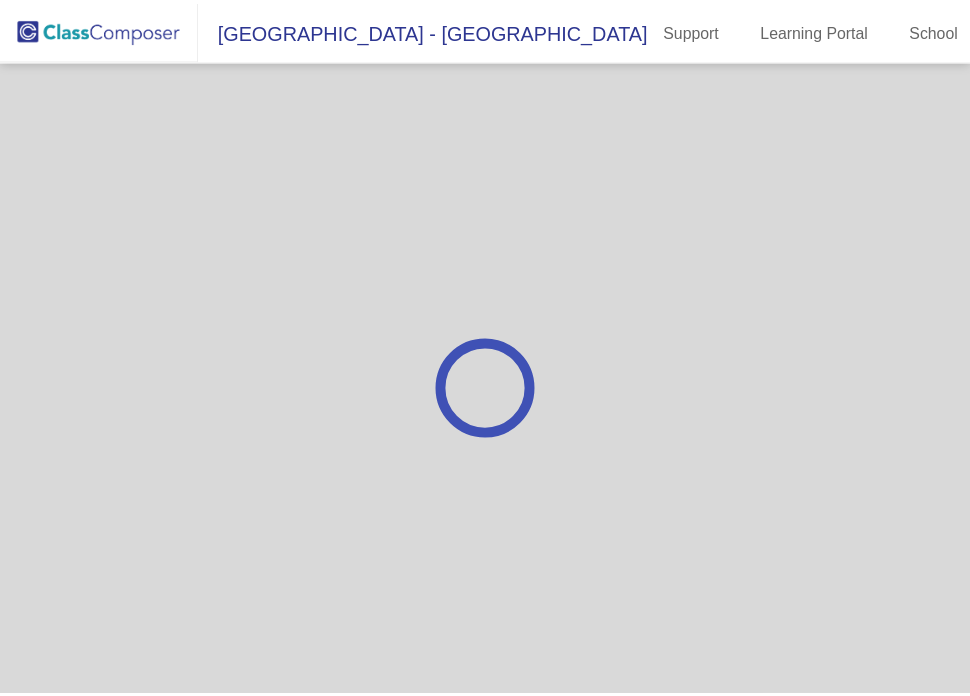 scroll, scrollTop: 0, scrollLeft: 0, axis: both 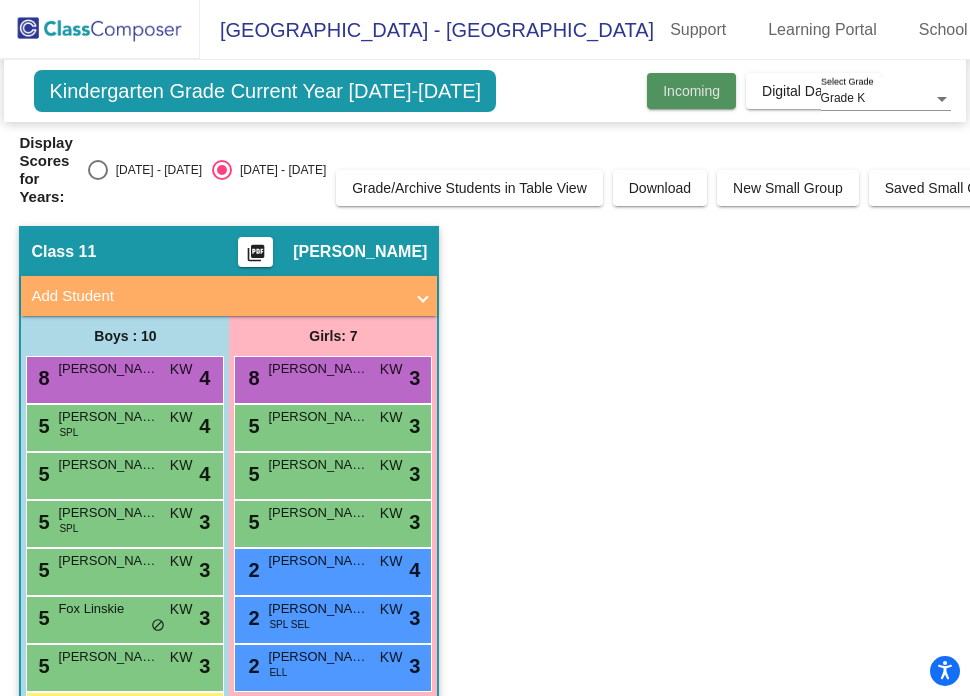 click on "Incoming" 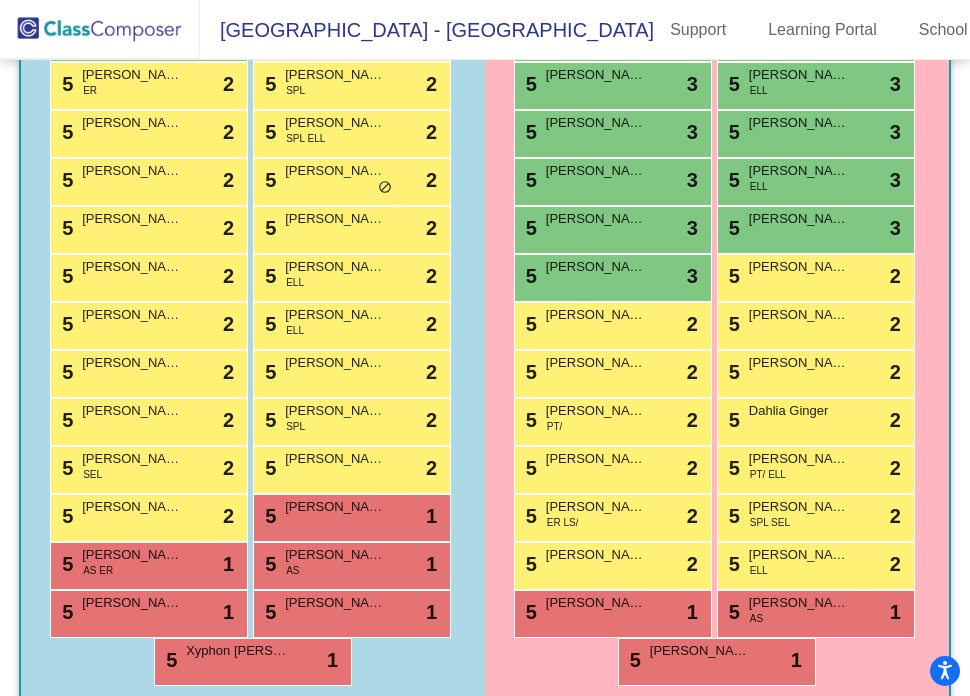 scroll, scrollTop: 1407, scrollLeft: 0, axis: vertical 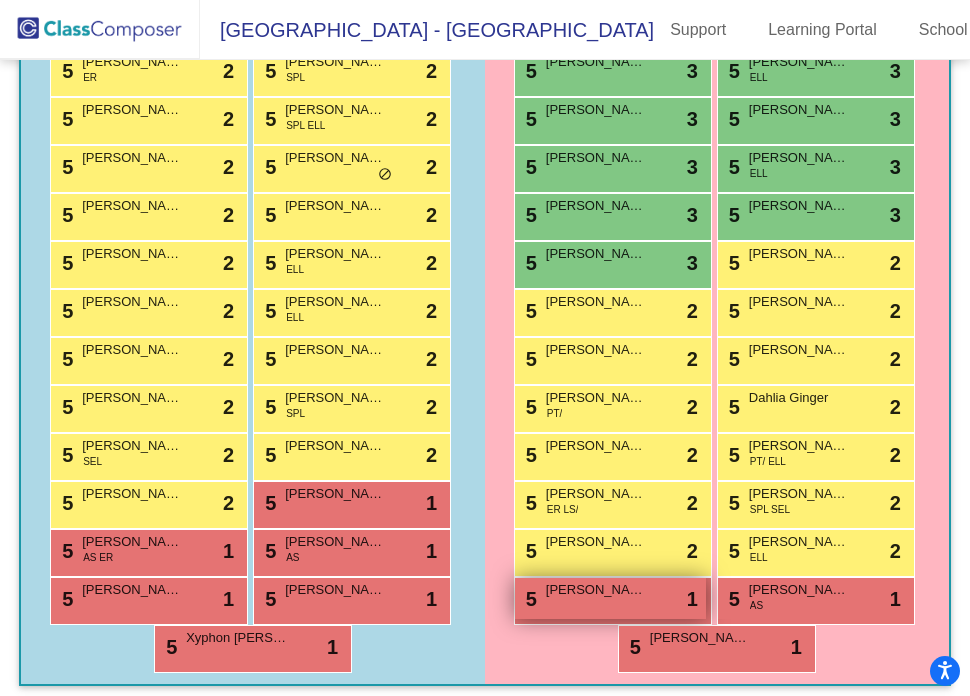 click on "Ivy Carroll" at bounding box center [596, 590] 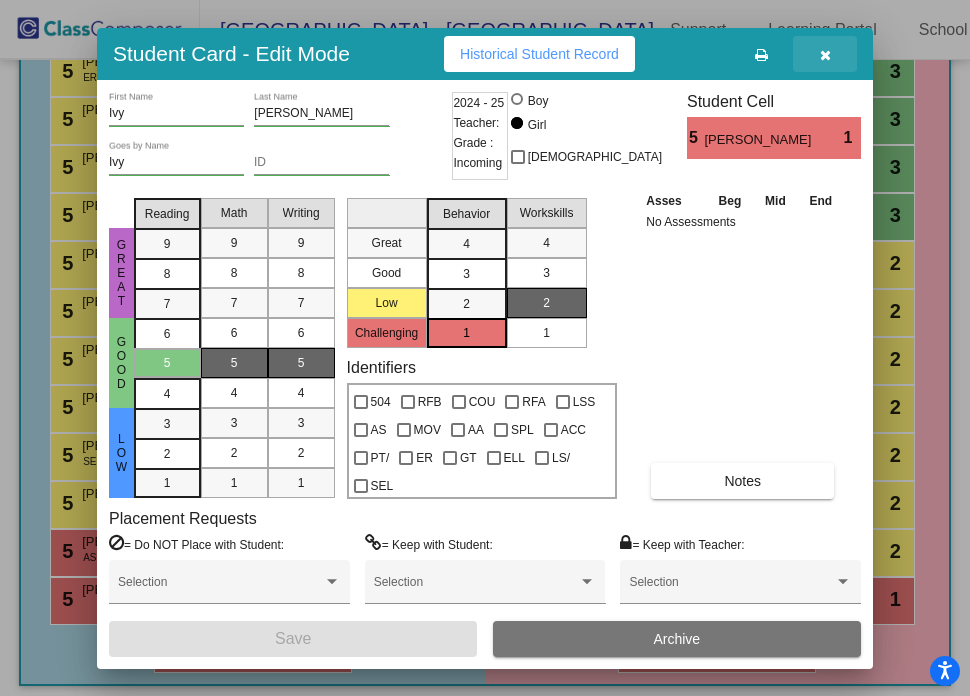 click at bounding box center [825, 54] 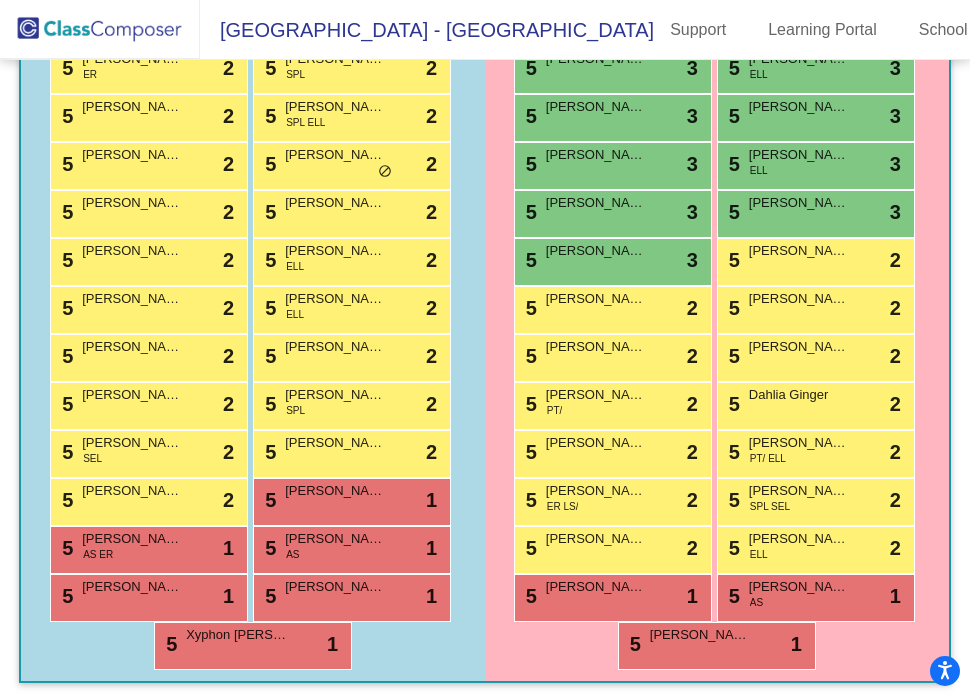 scroll, scrollTop: 1417, scrollLeft: 0, axis: vertical 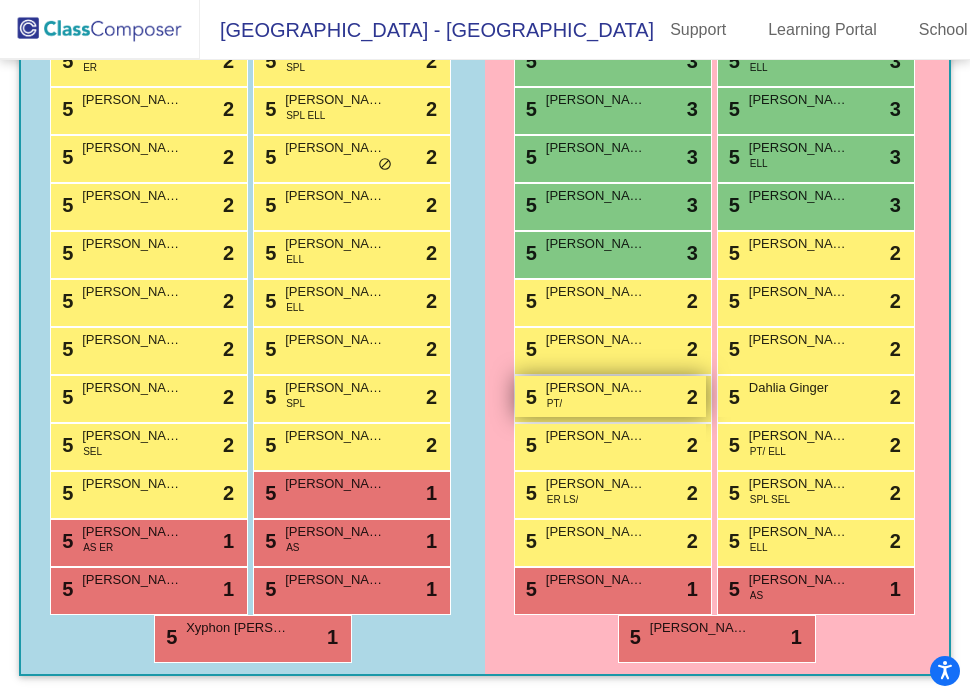 click on "5 Charlotte Gaffney-Beachy PT/ lock do_not_disturb_alt 2" at bounding box center [610, 396] 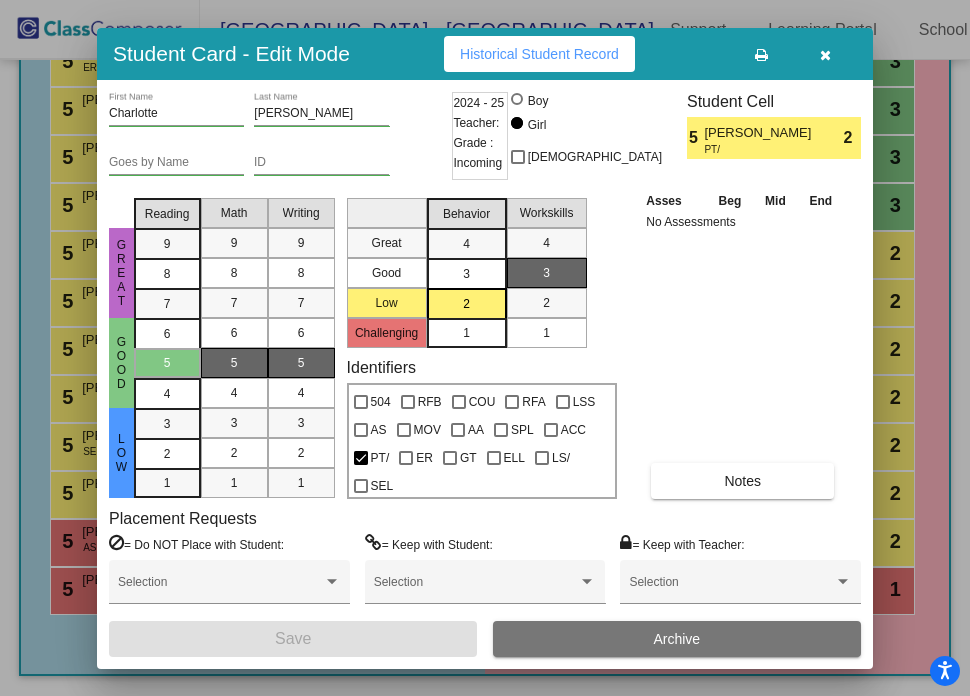 click at bounding box center (825, 54) 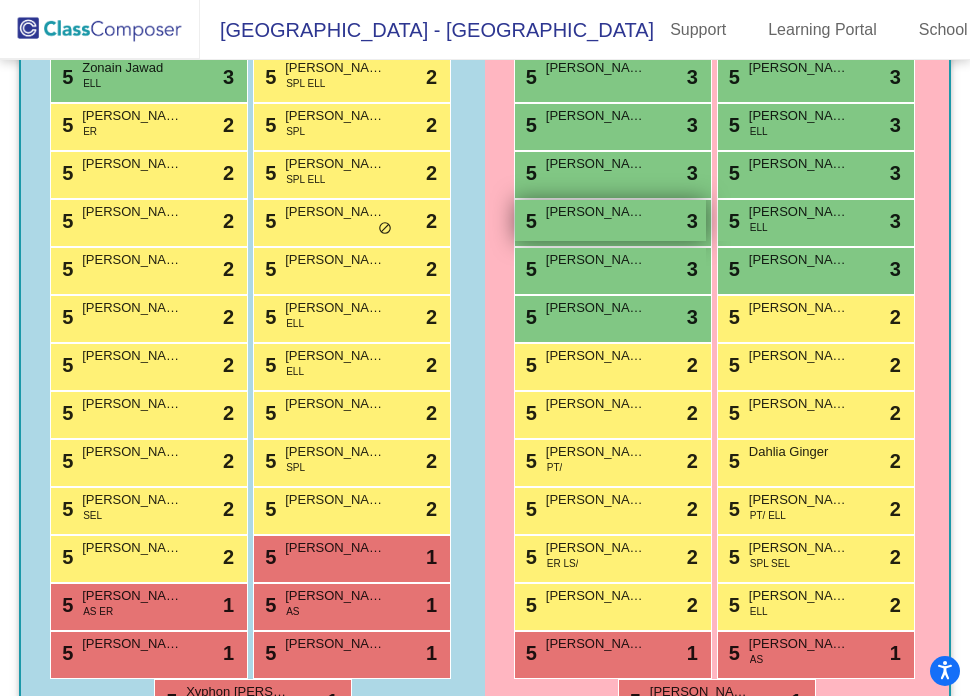 scroll, scrollTop: 1339, scrollLeft: 0, axis: vertical 